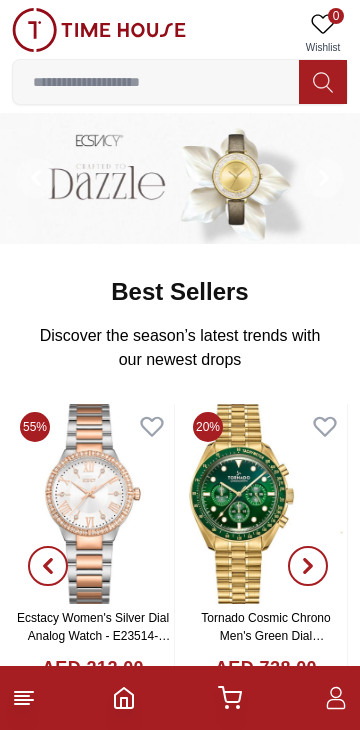 click 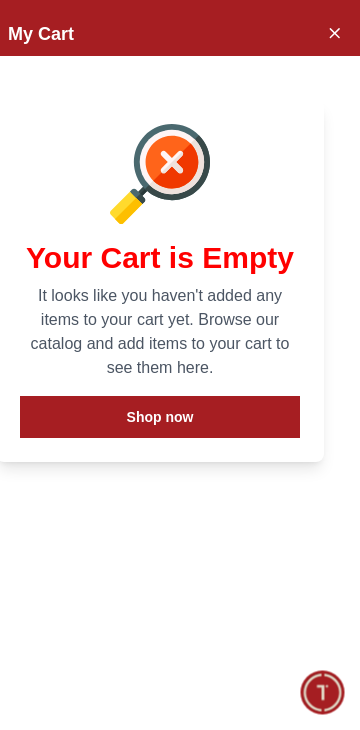 scroll, scrollTop: 0, scrollLeft: 0, axis: both 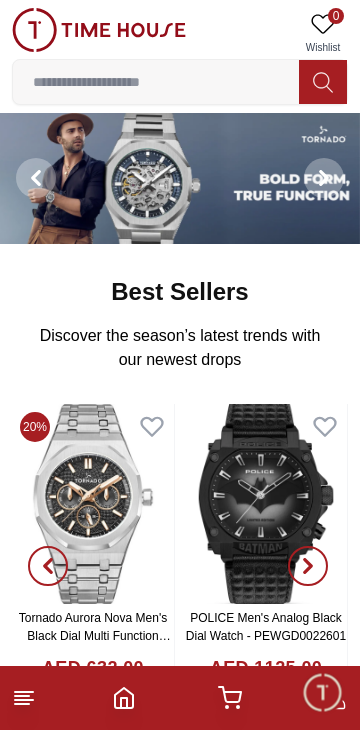 click at bounding box center (322, 692) 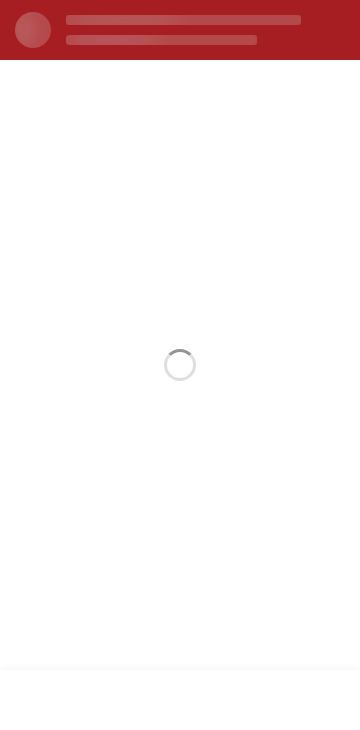 scroll, scrollTop: 0, scrollLeft: 0, axis: both 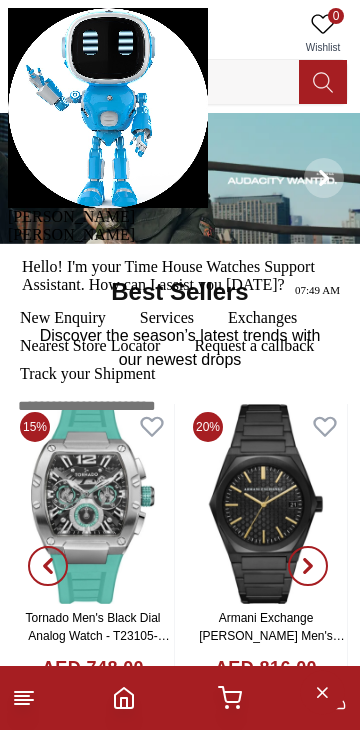 click at bounding box center [8, 226] 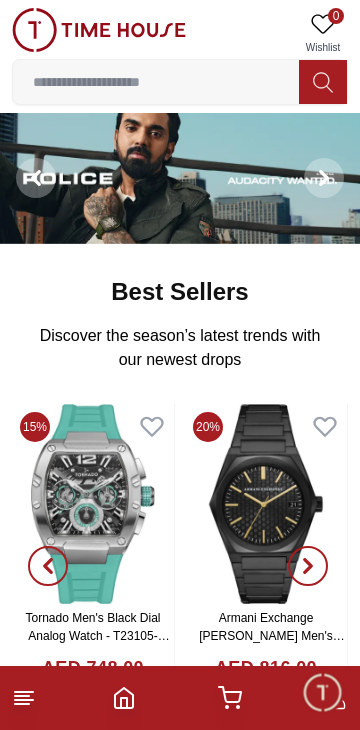 click 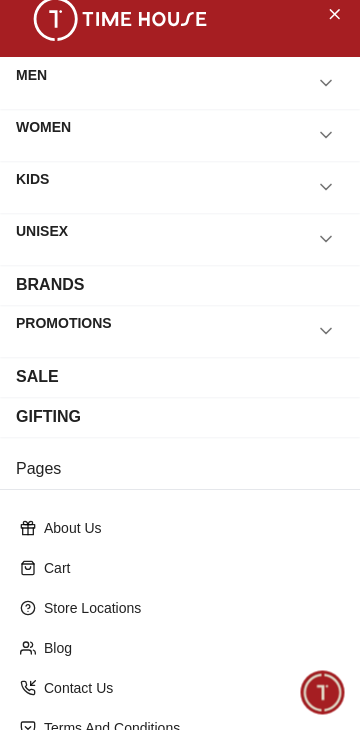 scroll, scrollTop: 0, scrollLeft: 0, axis: both 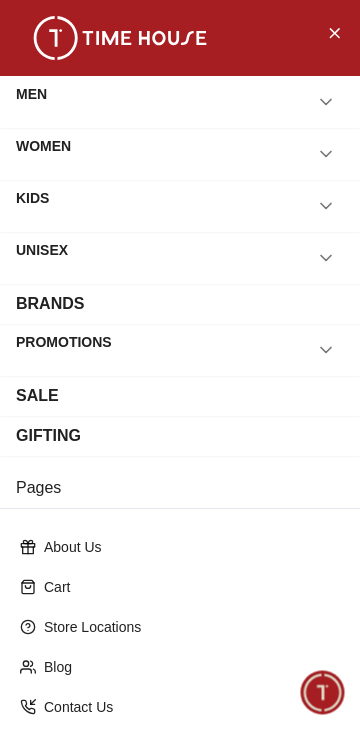 click 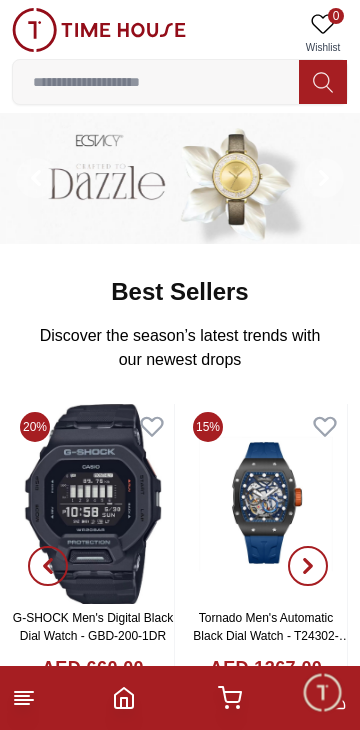 click 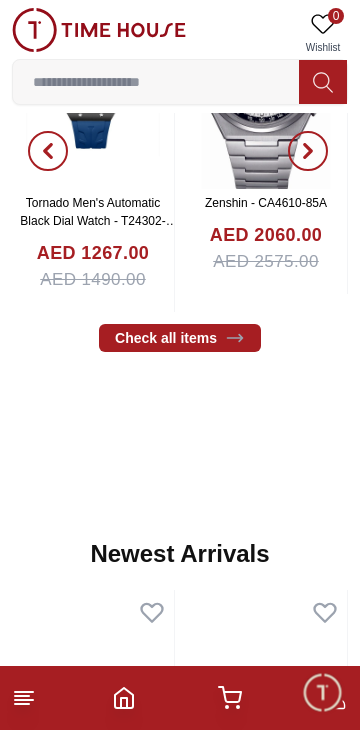 scroll, scrollTop: 0, scrollLeft: 0, axis: both 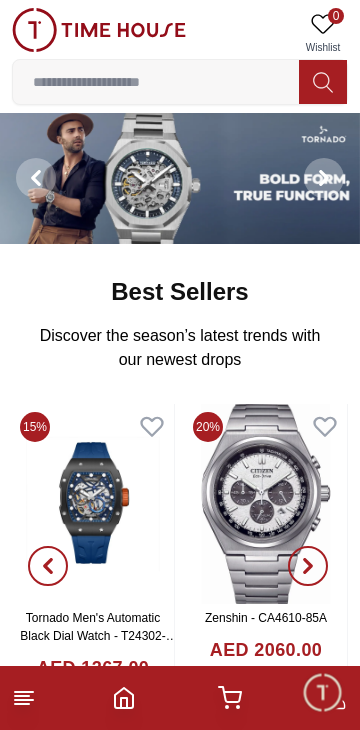 click at bounding box center (99, 30) 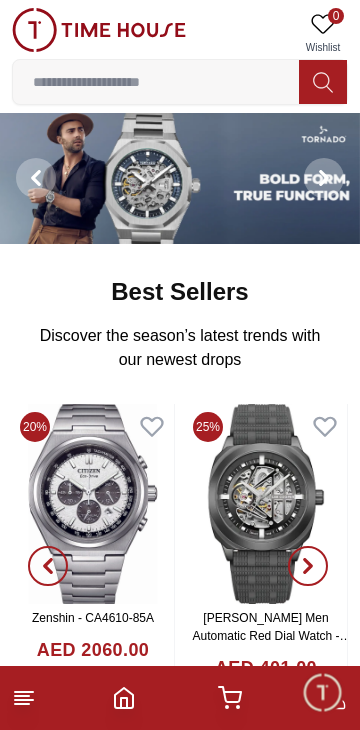 click on "0" at bounding box center (336, 16) 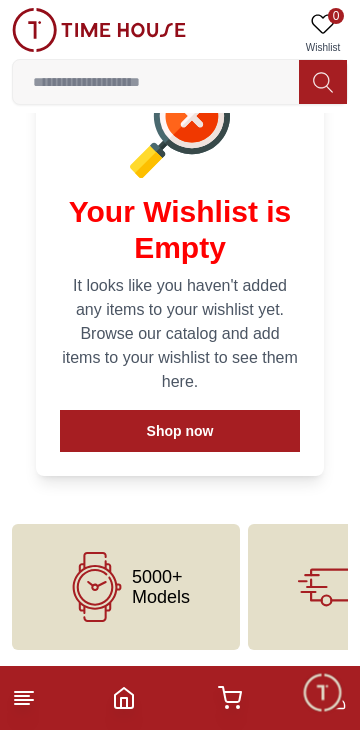 scroll, scrollTop: 100, scrollLeft: 0, axis: vertical 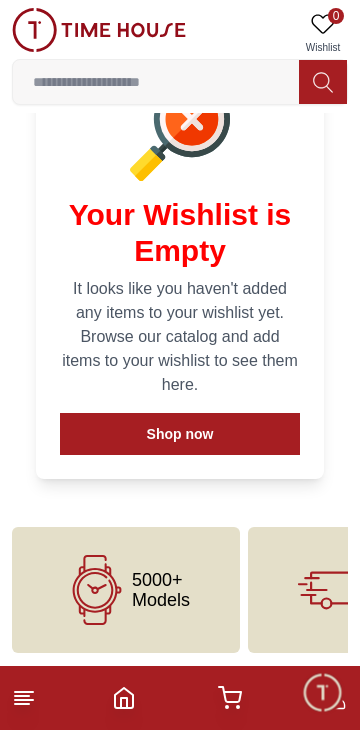 click 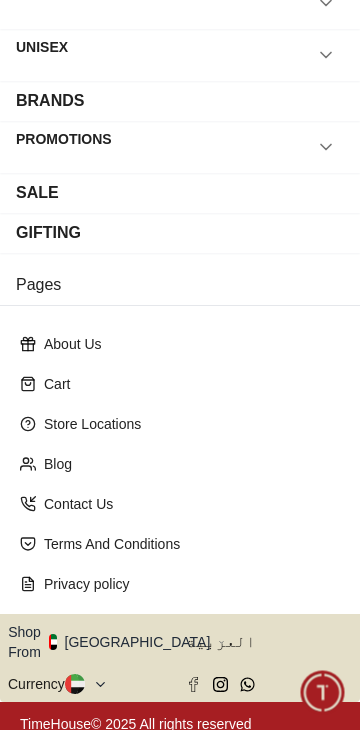 scroll, scrollTop: 203, scrollLeft: 0, axis: vertical 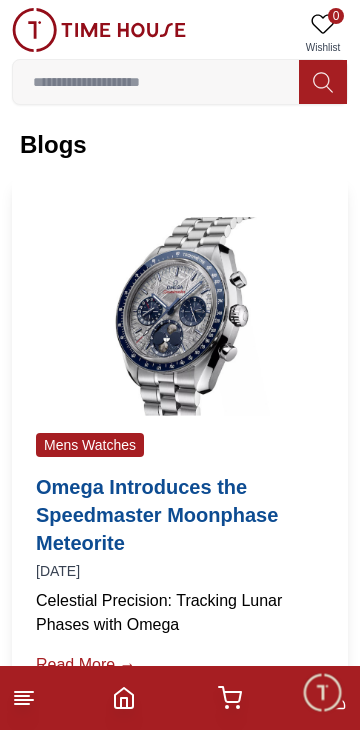 click at bounding box center [99, 30] 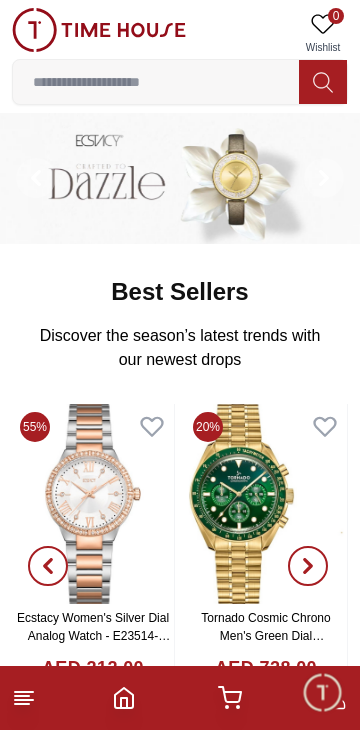 click at bounding box center (180, 698) 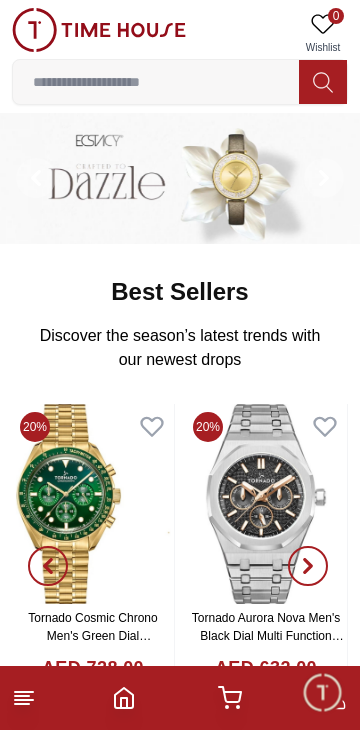 click 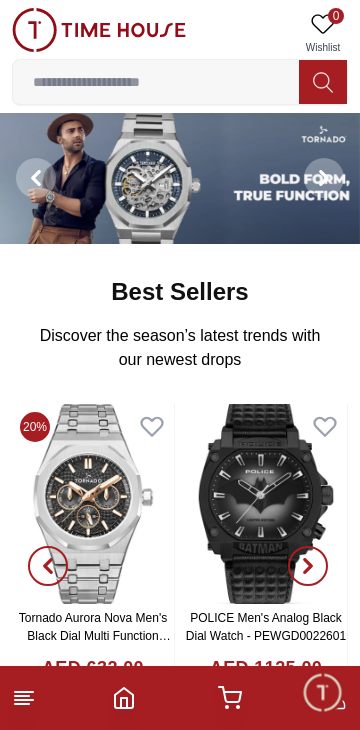 click at bounding box center [230, 698] 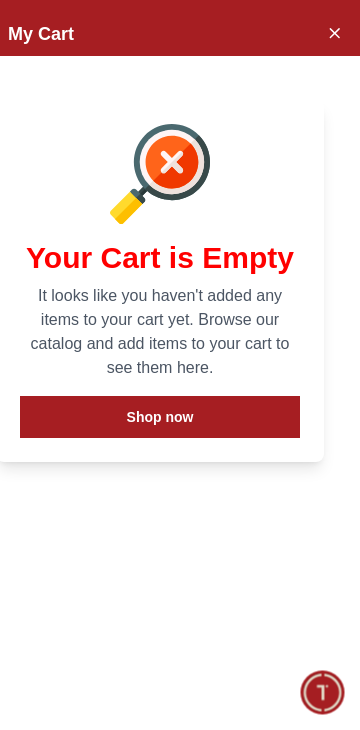 click 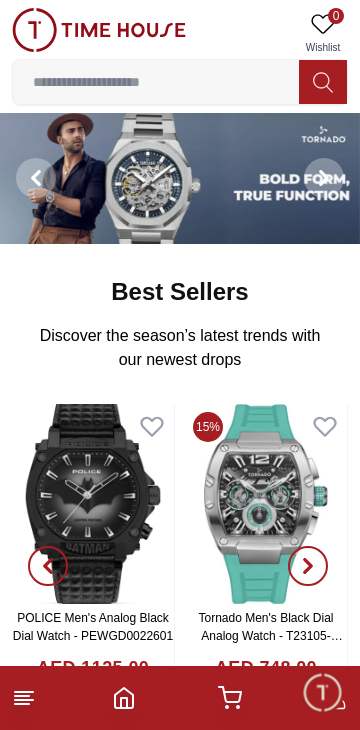 click at bounding box center [324, 178] 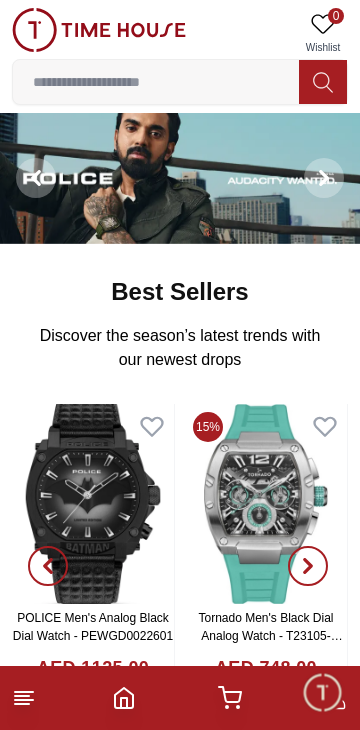 click 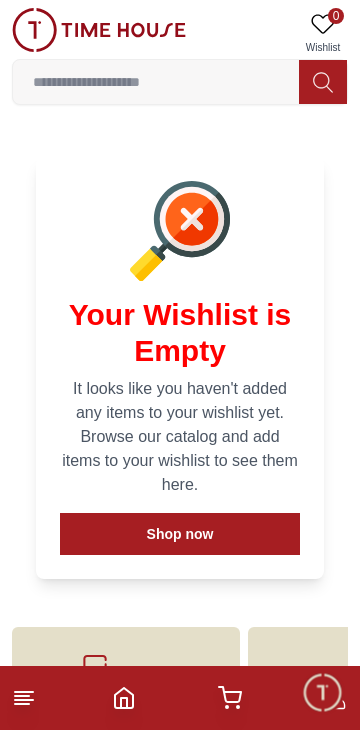 click at bounding box center [99, 30] 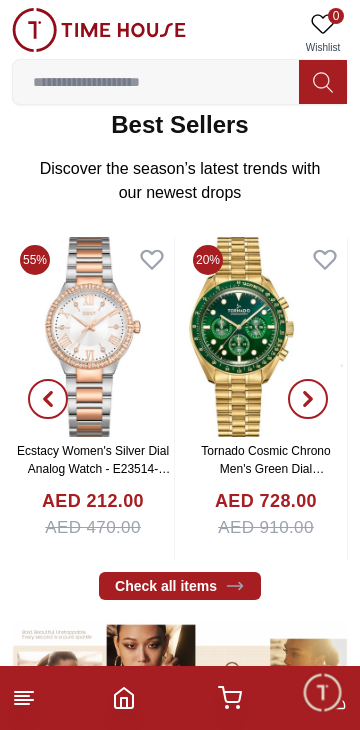 scroll, scrollTop: 195, scrollLeft: 0, axis: vertical 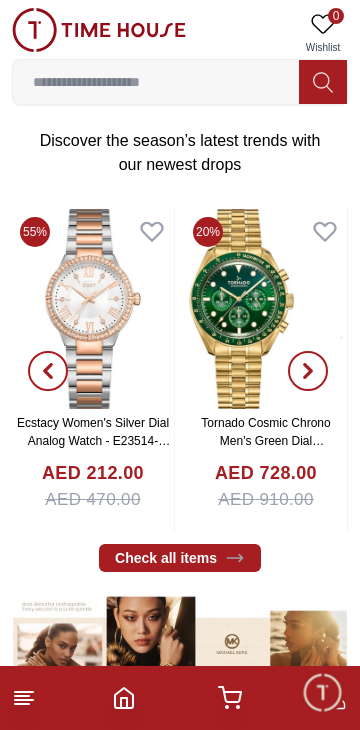 click 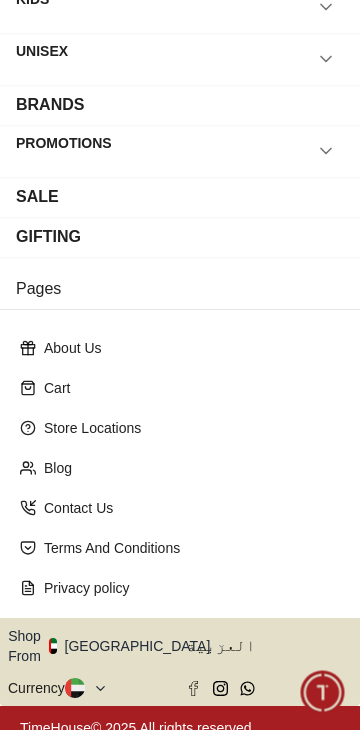 scroll, scrollTop: 203, scrollLeft: 0, axis: vertical 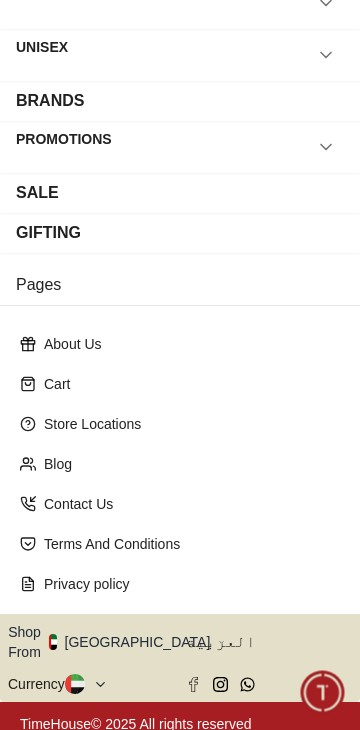 click on "Cart" at bounding box center [192, 384] 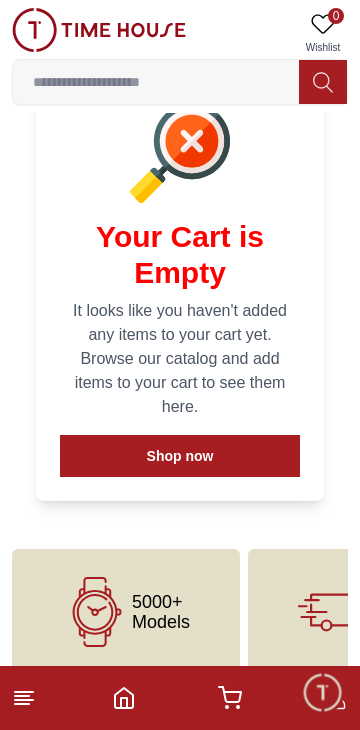 scroll, scrollTop: 103, scrollLeft: 0, axis: vertical 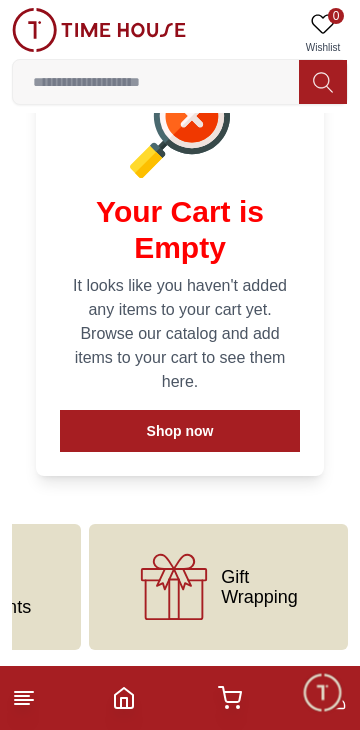 click on "Gift Wrapping" at bounding box center [259, 587] 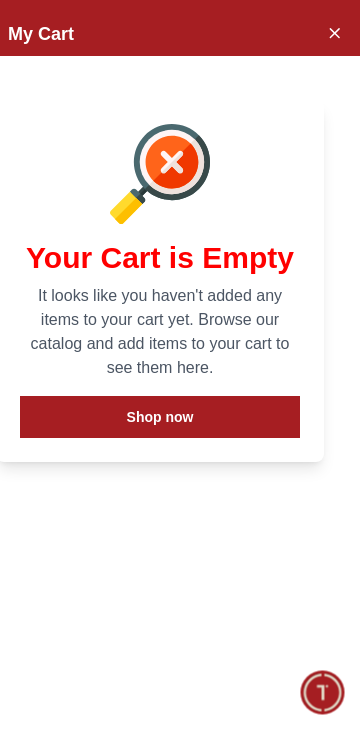 scroll, scrollTop: 195, scrollLeft: 0, axis: vertical 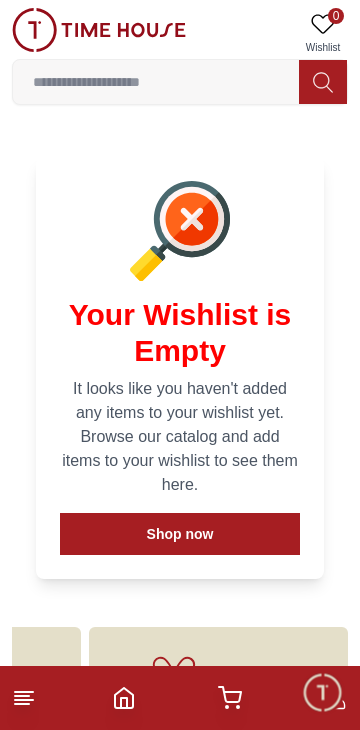 click 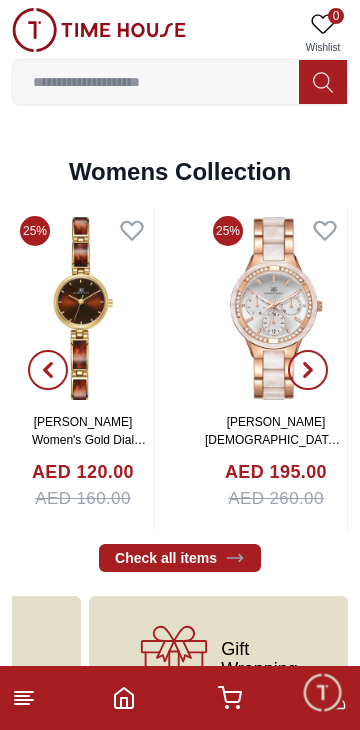 scroll, scrollTop: 4179, scrollLeft: 0, axis: vertical 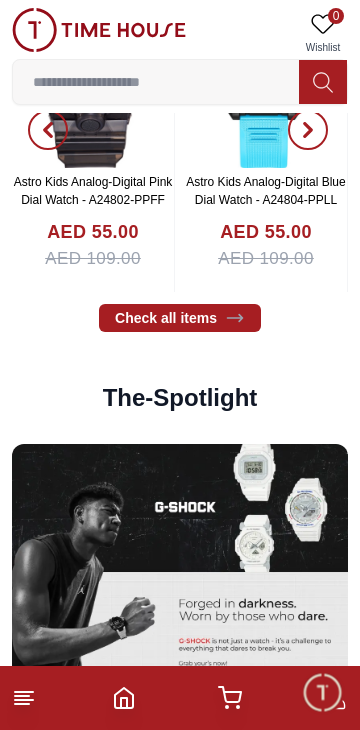 click 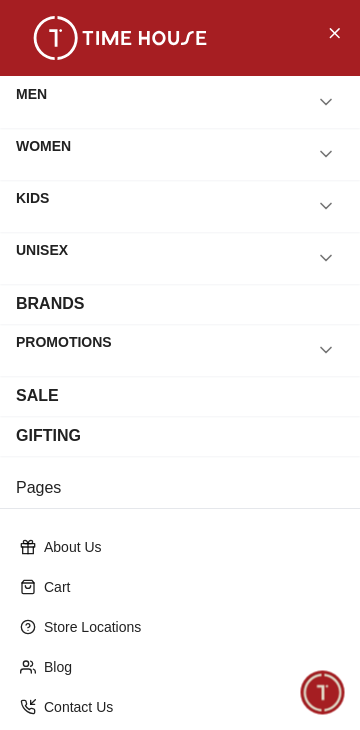 click on "About Us" at bounding box center (192, 547) 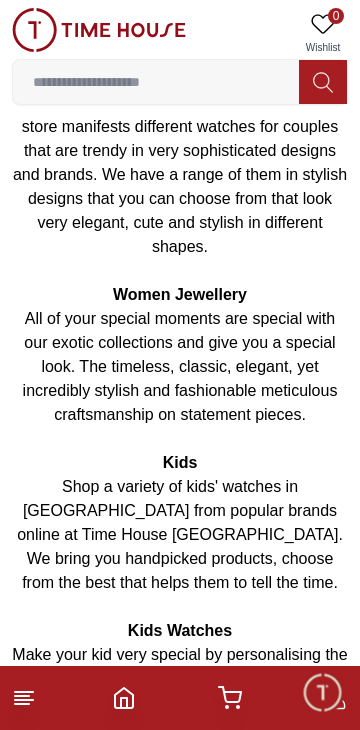 scroll, scrollTop: 4906, scrollLeft: 0, axis: vertical 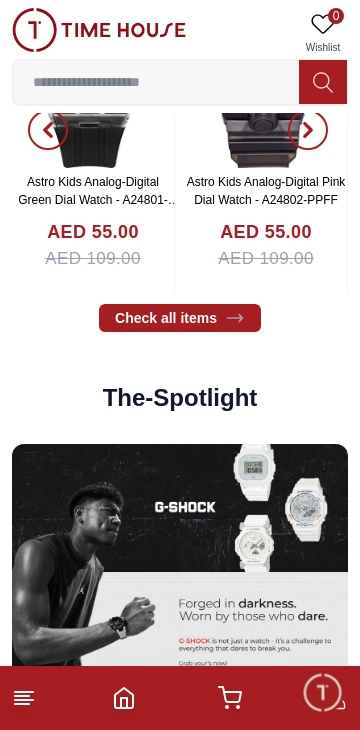 click 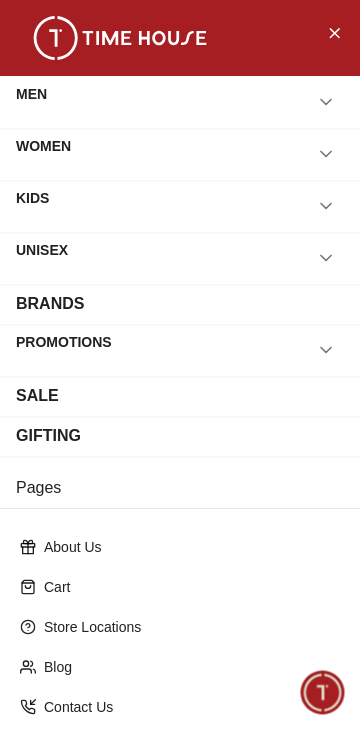 scroll, scrollTop: 0, scrollLeft: 0, axis: both 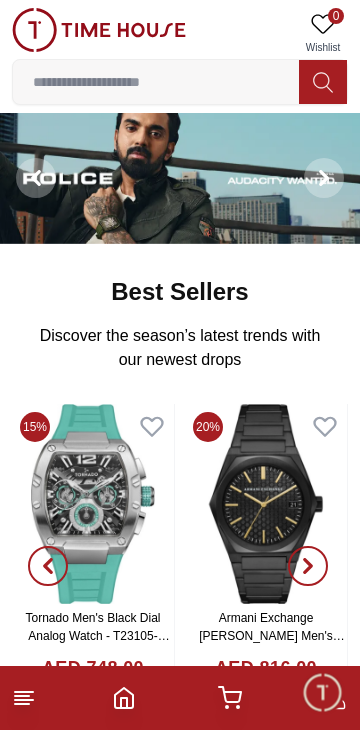 click at bounding box center (99, 30) 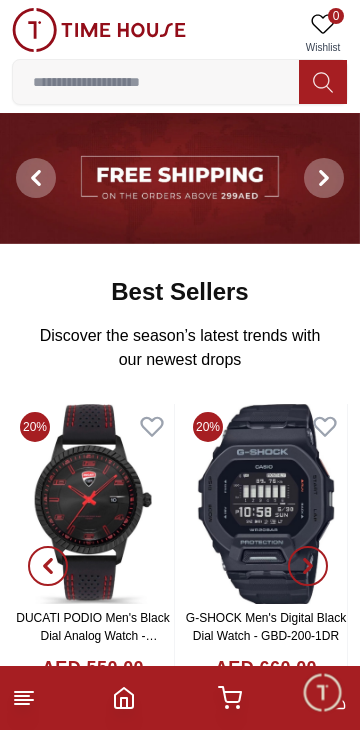 click 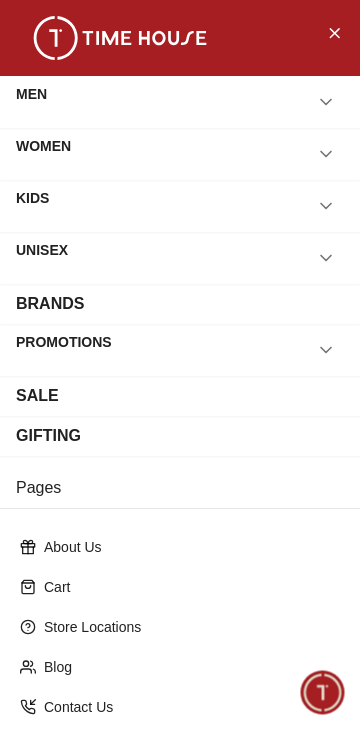 scroll, scrollTop: 203, scrollLeft: 0, axis: vertical 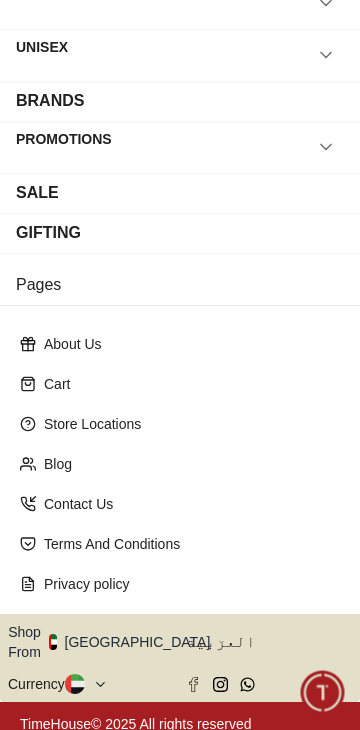 click at bounding box center [322, 692] 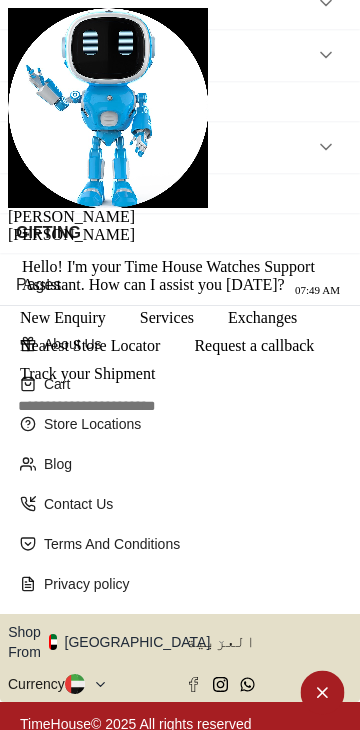 click on "Track your Shipment" at bounding box center [87, 374] 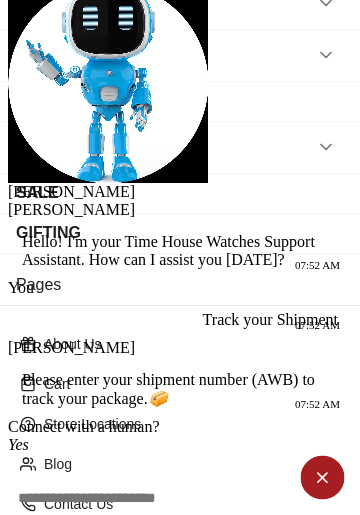 click at bounding box center (8, -17) 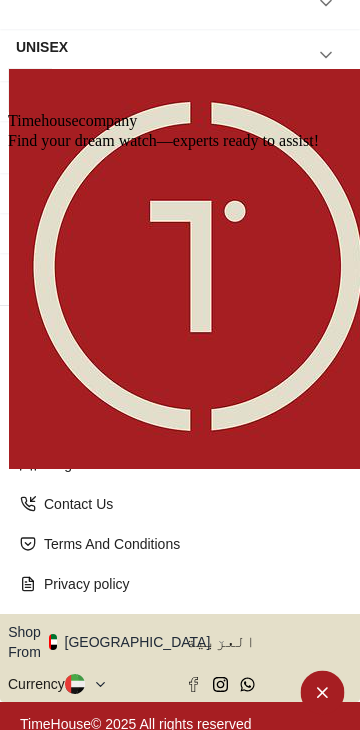 click at bounding box center (180, 956) 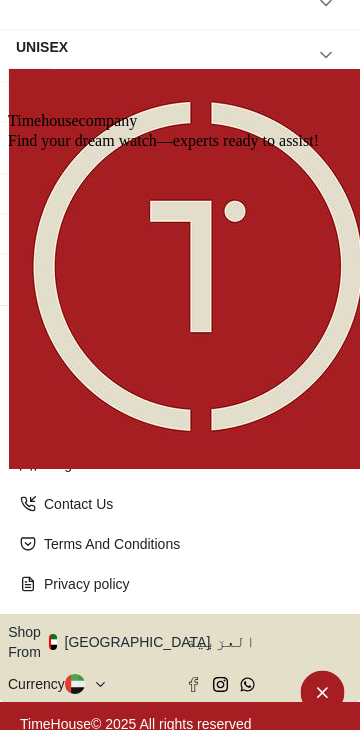 click at bounding box center (8, 974) 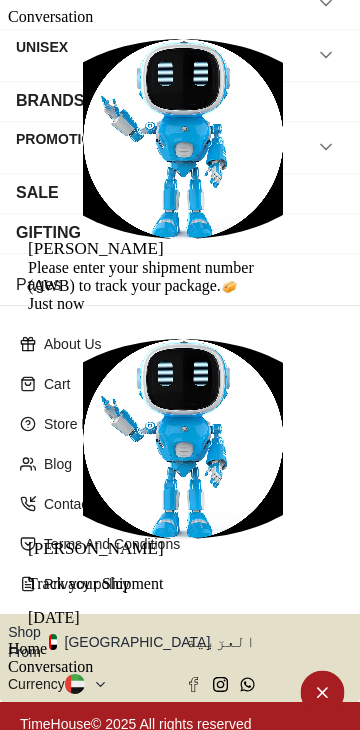 click at bounding box center (8, 26) 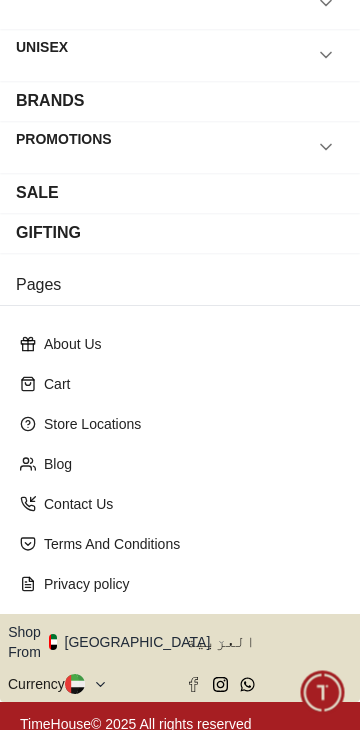 click on "GIFTING" at bounding box center (48, 233) 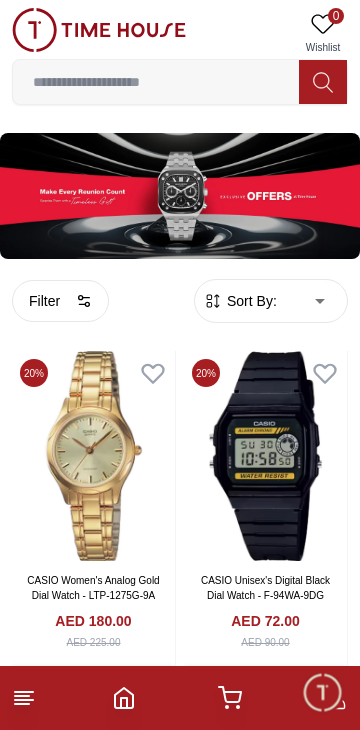click 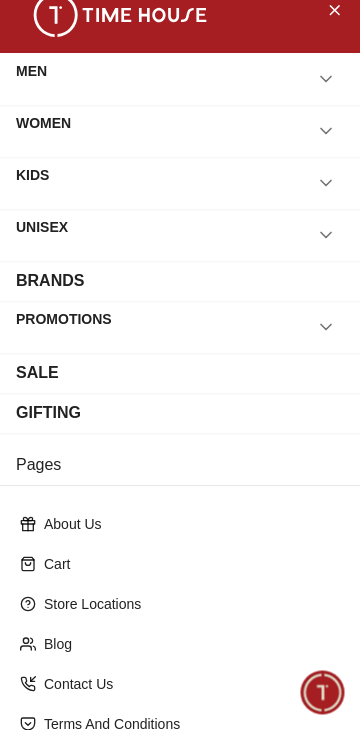 scroll, scrollTop: 0, scrollLeft: 0, axis: both 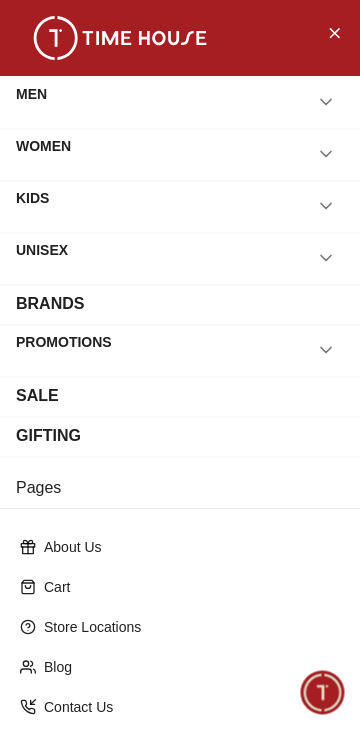 click on "About Us" at bounding box center [192, 547] 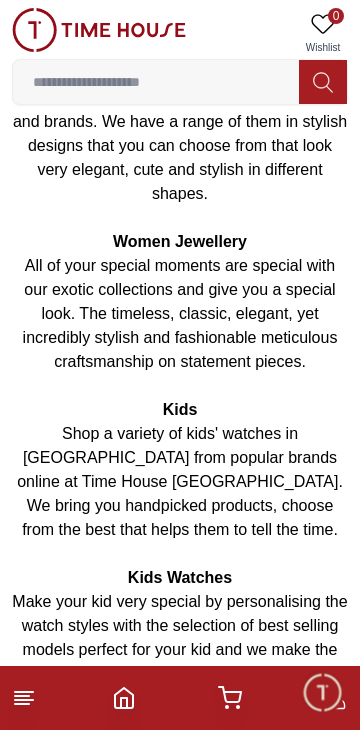 scroll, scrollTop: 4906, scrollLeft: 0, axis: vertical 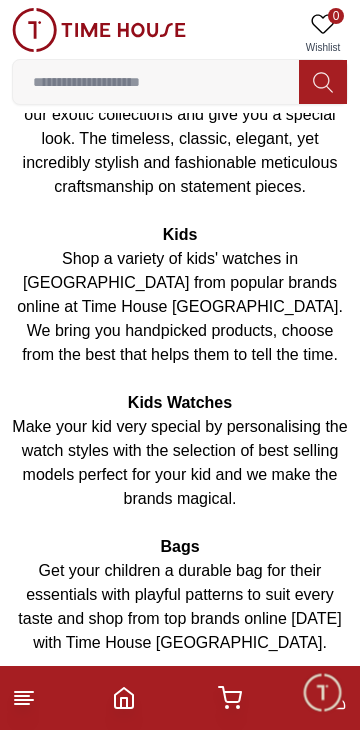 click on "Free Shipping & Easy Return" at bounding box center [52, 971] 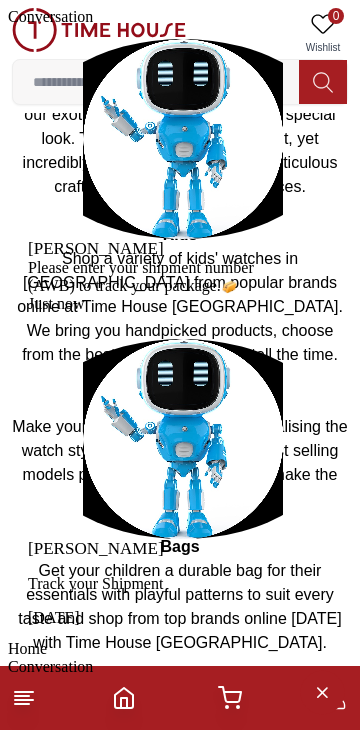 click at bounding box center (8, 658) 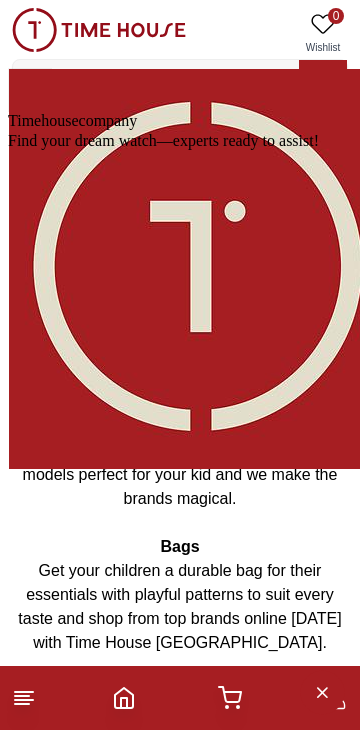 click on "Conversation" at bounding box center [50, 982] 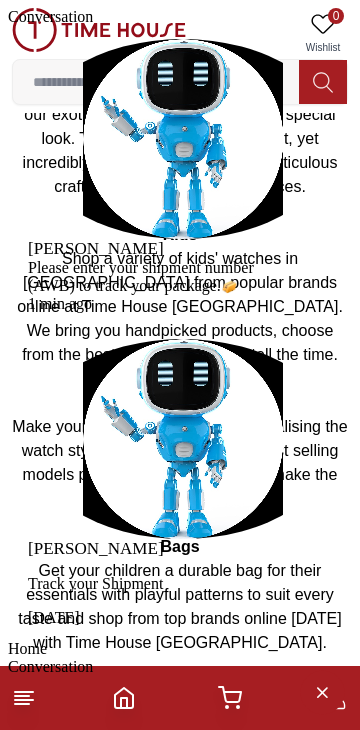 click at bounding box center (180, 640) 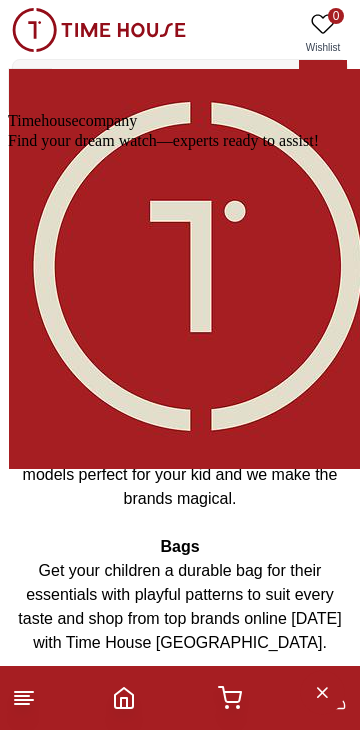 click on "Timehousecompany   Find your dream watch—experts ready to assist!" at bounding box center (180, 110) 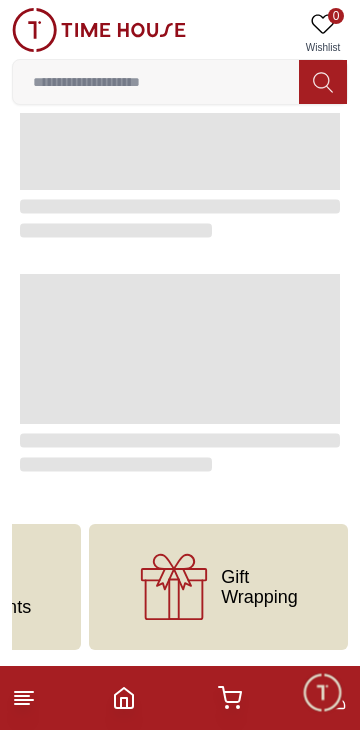 scroll, scrollTop: 0, scrollLeft: 0, axis: both 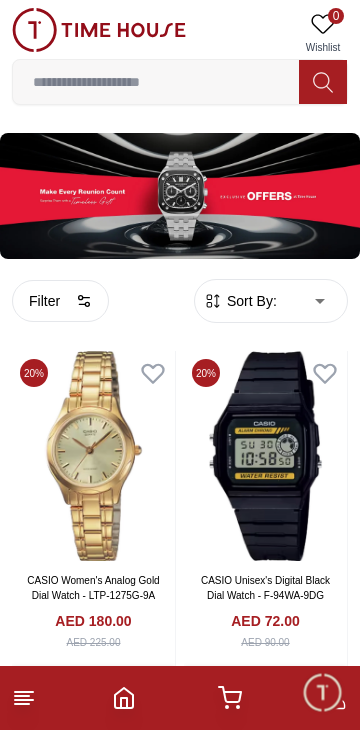 click 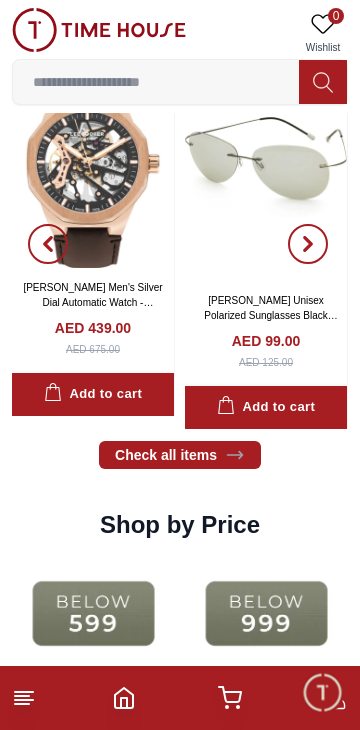scroll, scrollTop: 1790, scrollLeft: 0, axis: vertical 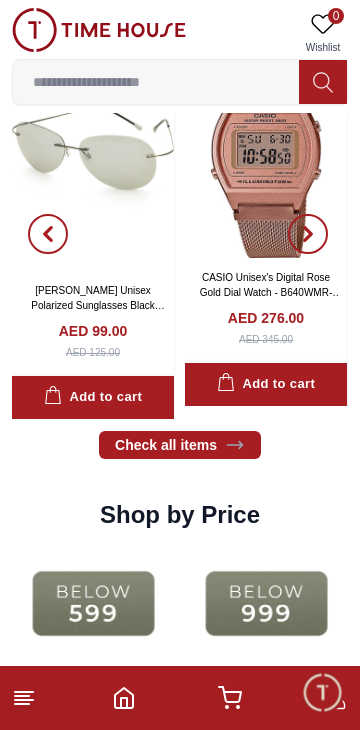 click at bounding box center (230, 698) 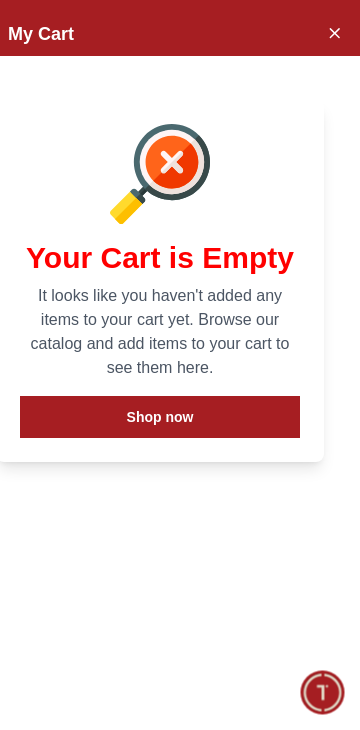 click 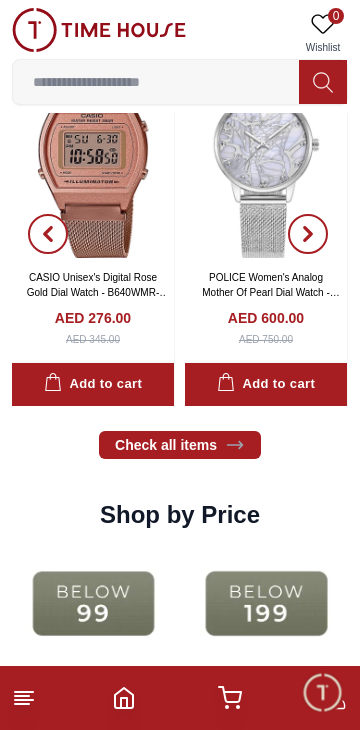 click 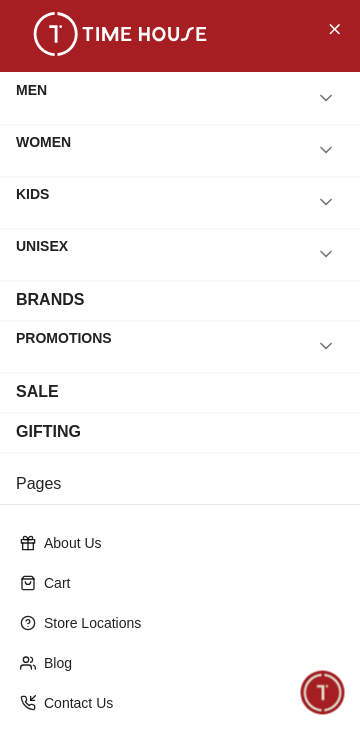 scroll, scrollTop: 0, scrollLeft: 0, axis: both 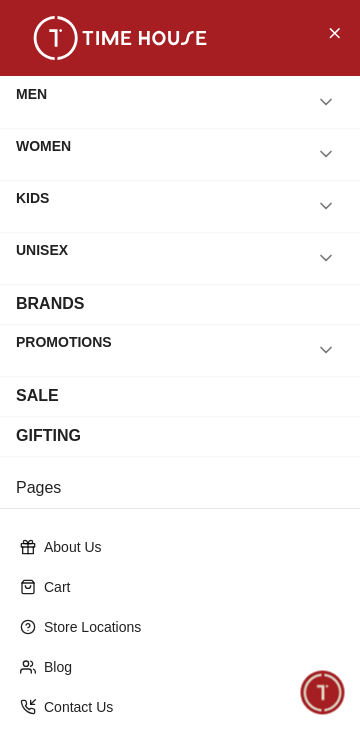 click at bounding box center (322, 692) 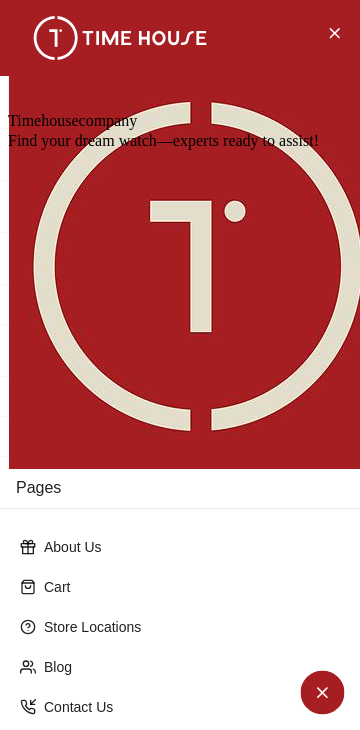 click at bounding box center [180, 956] 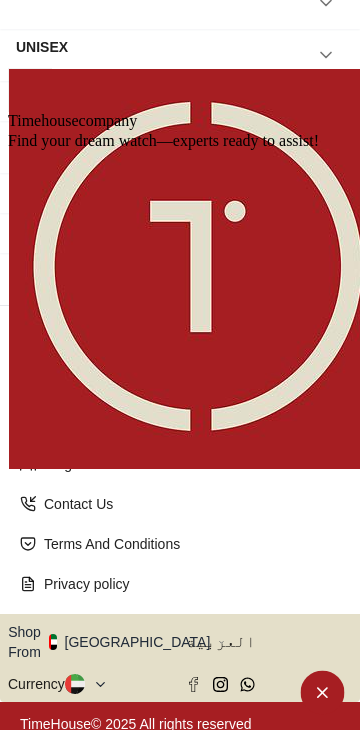 click at bounding box center (8, 8) 